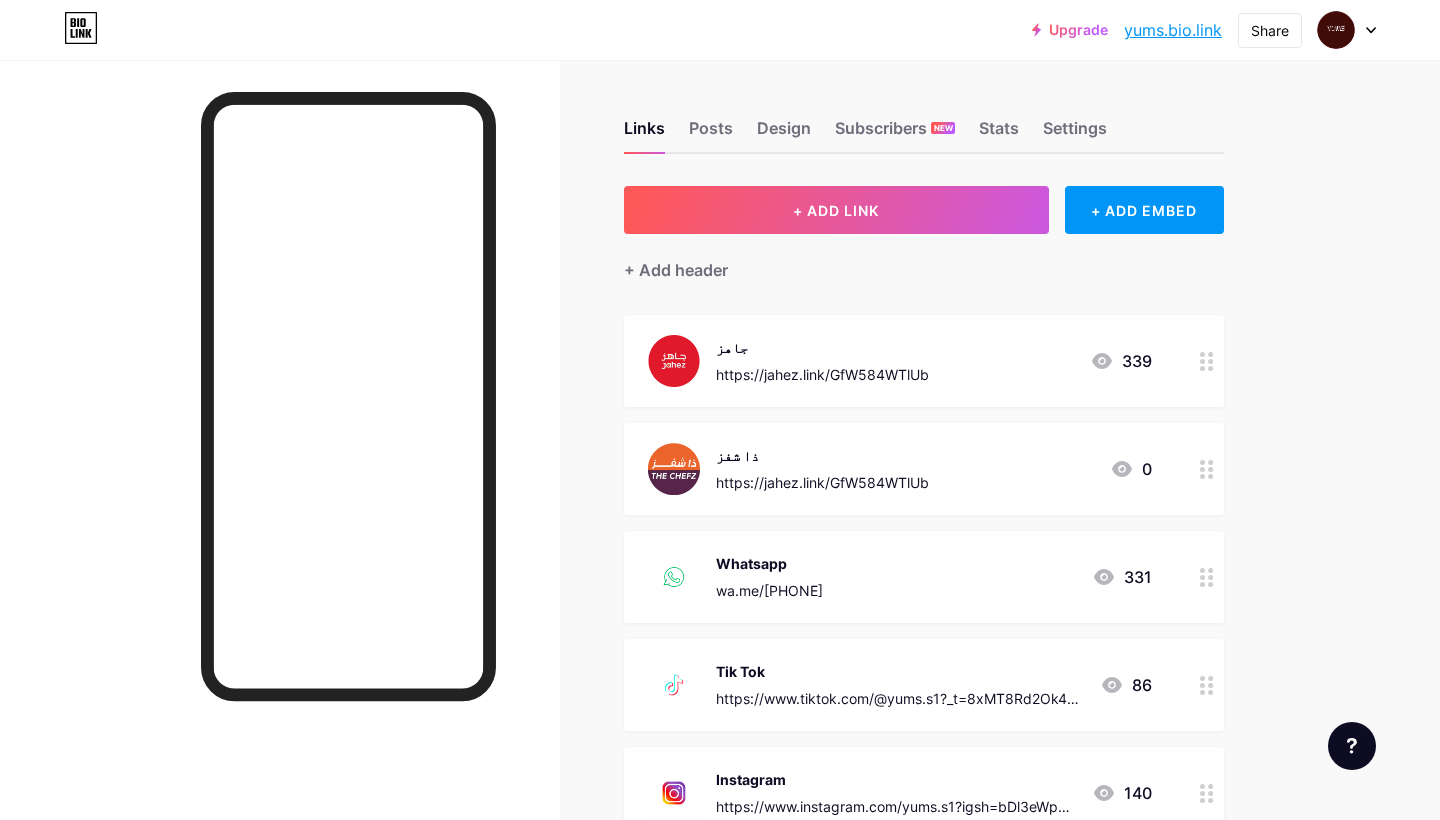 click on "جاهز
https://jahez.link/GfW584WTlUb
[NUMBER]" at bounding box center (924, 361) 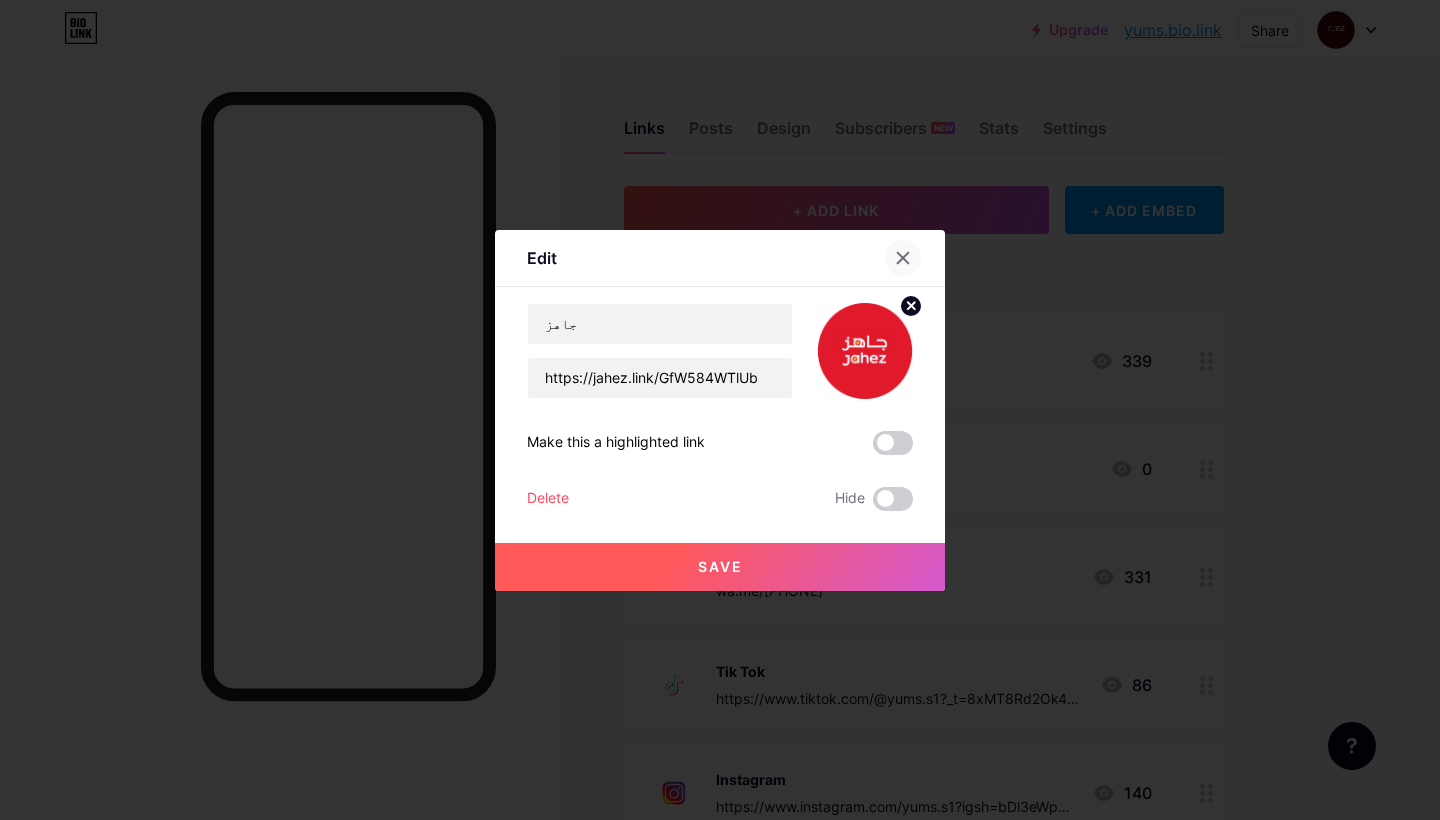 click at bounding box center (903, 258) 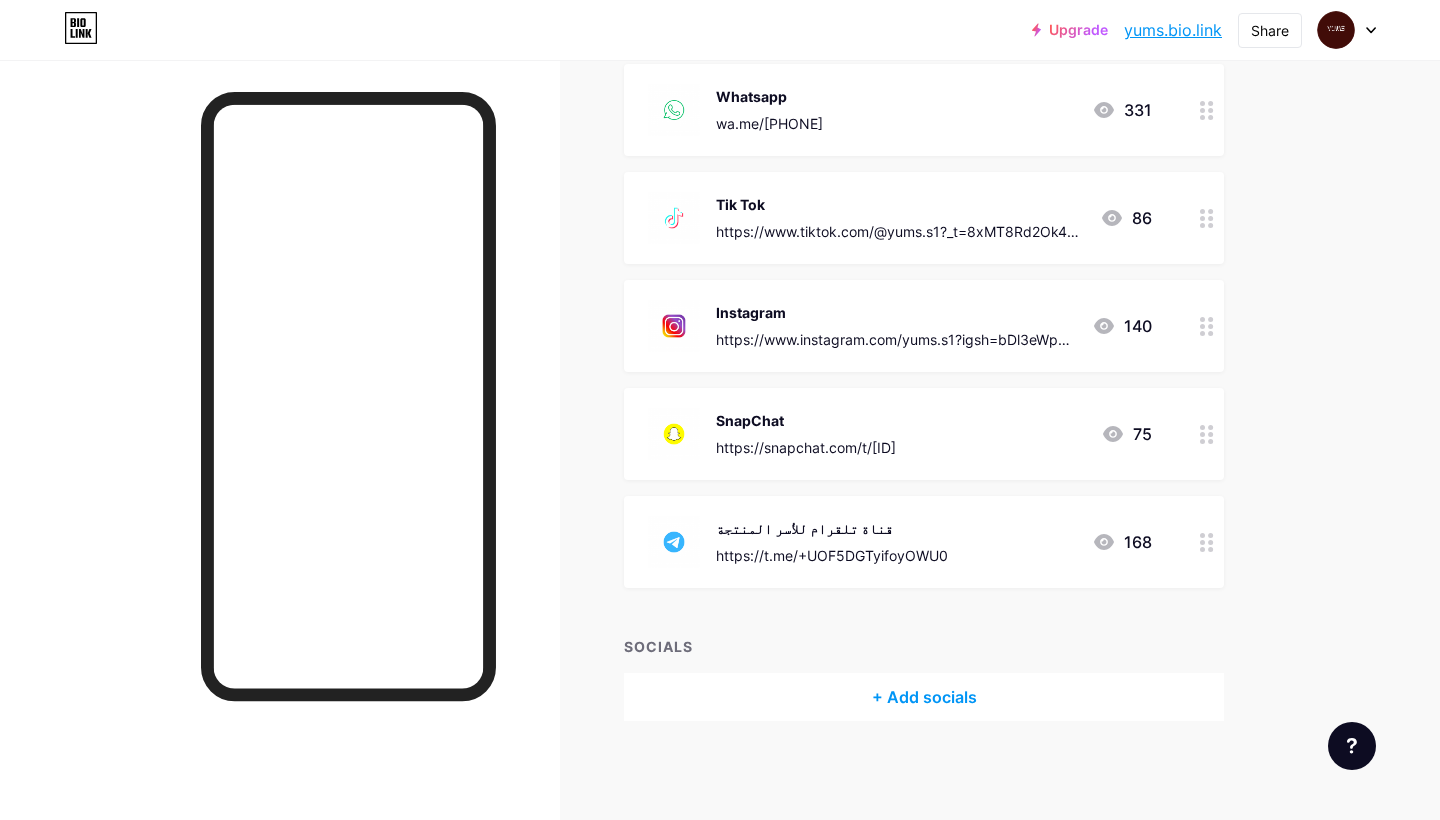 click on "+ Add socials" at bounding box center [924, 697] 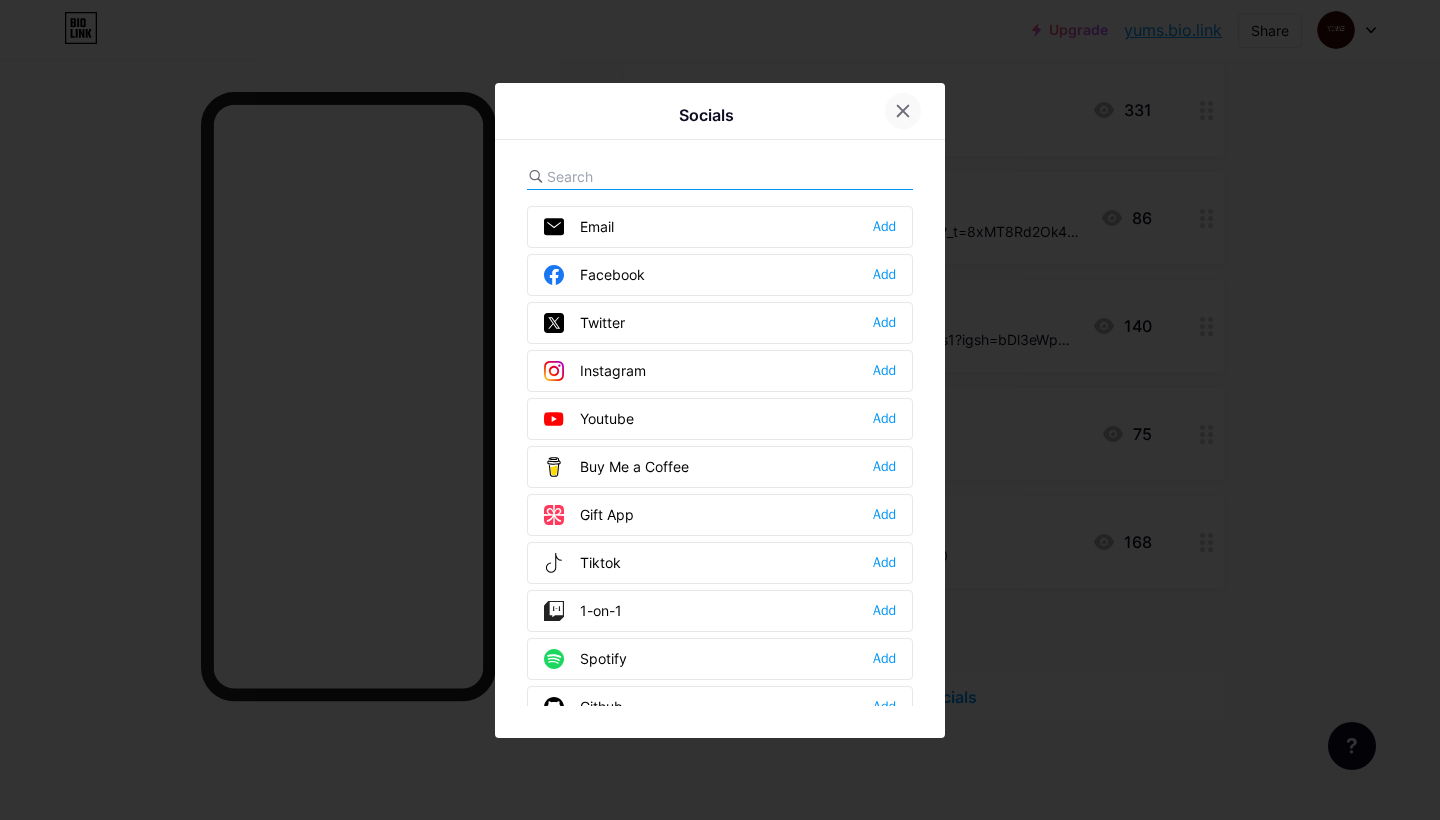 click at bounding box center (903, 110) 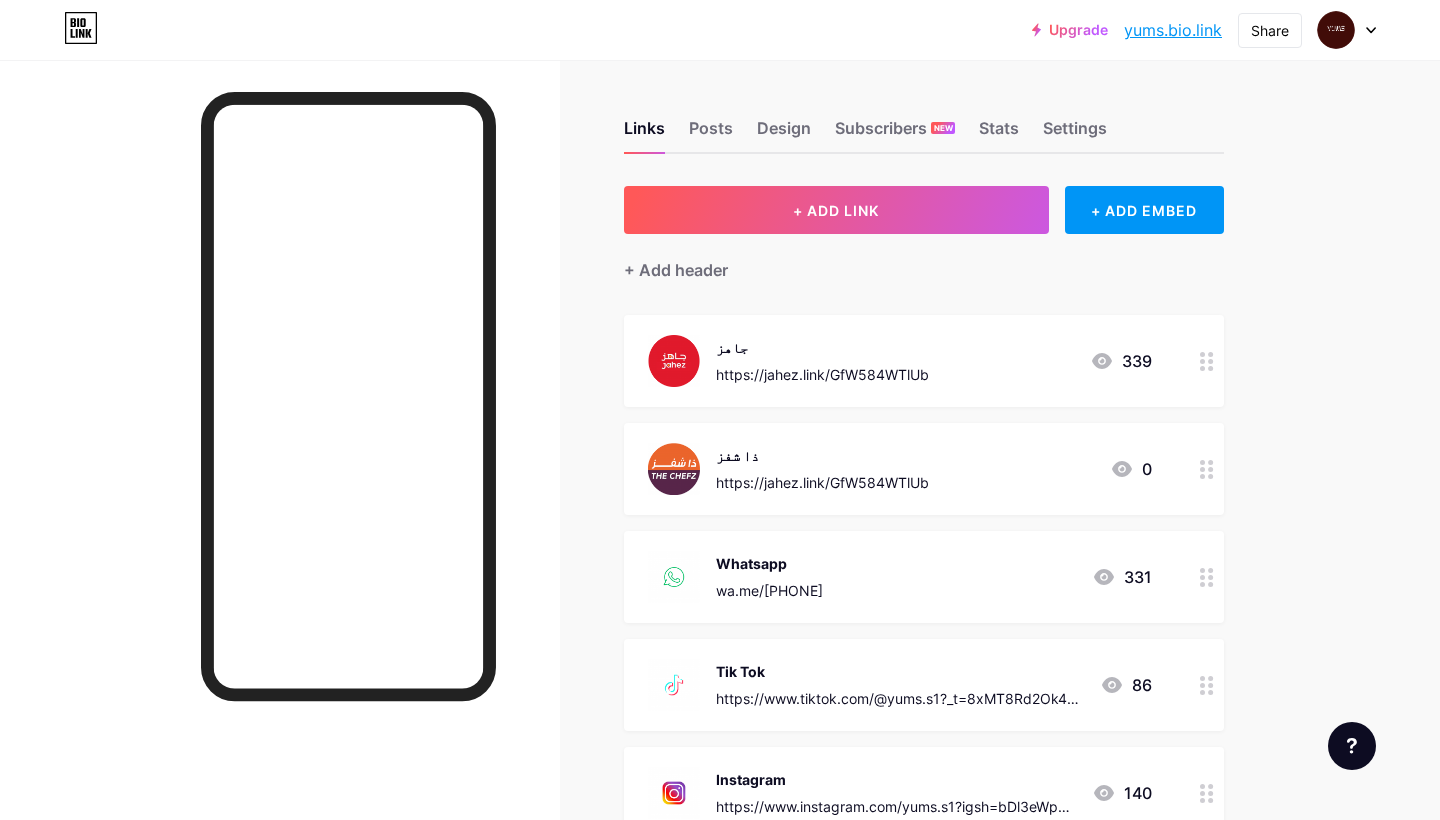 scroll, scrollTop: 0, scrollLeft: 0, axis: both 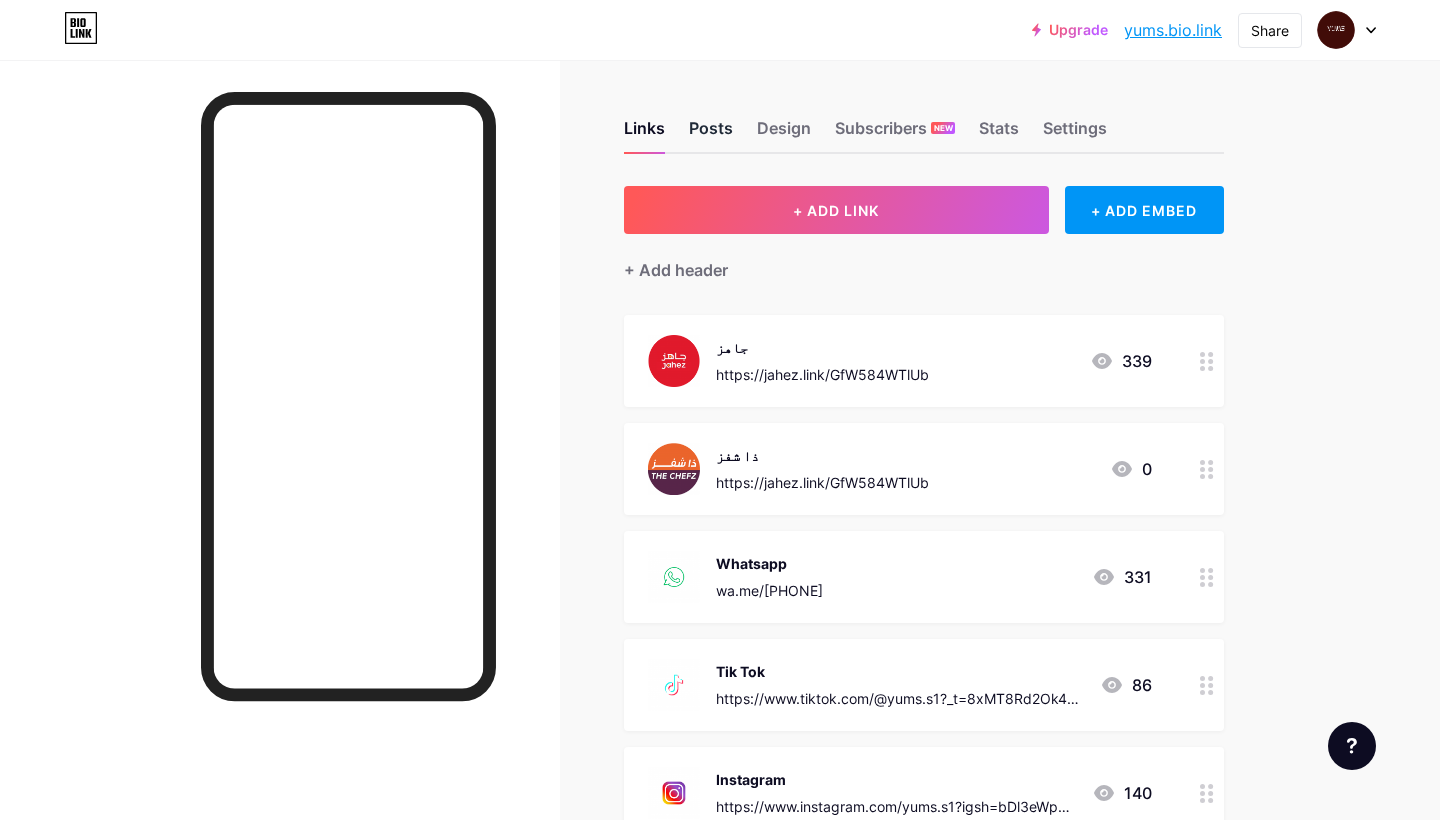 click on "Posts" at bounding box center [711, 134] 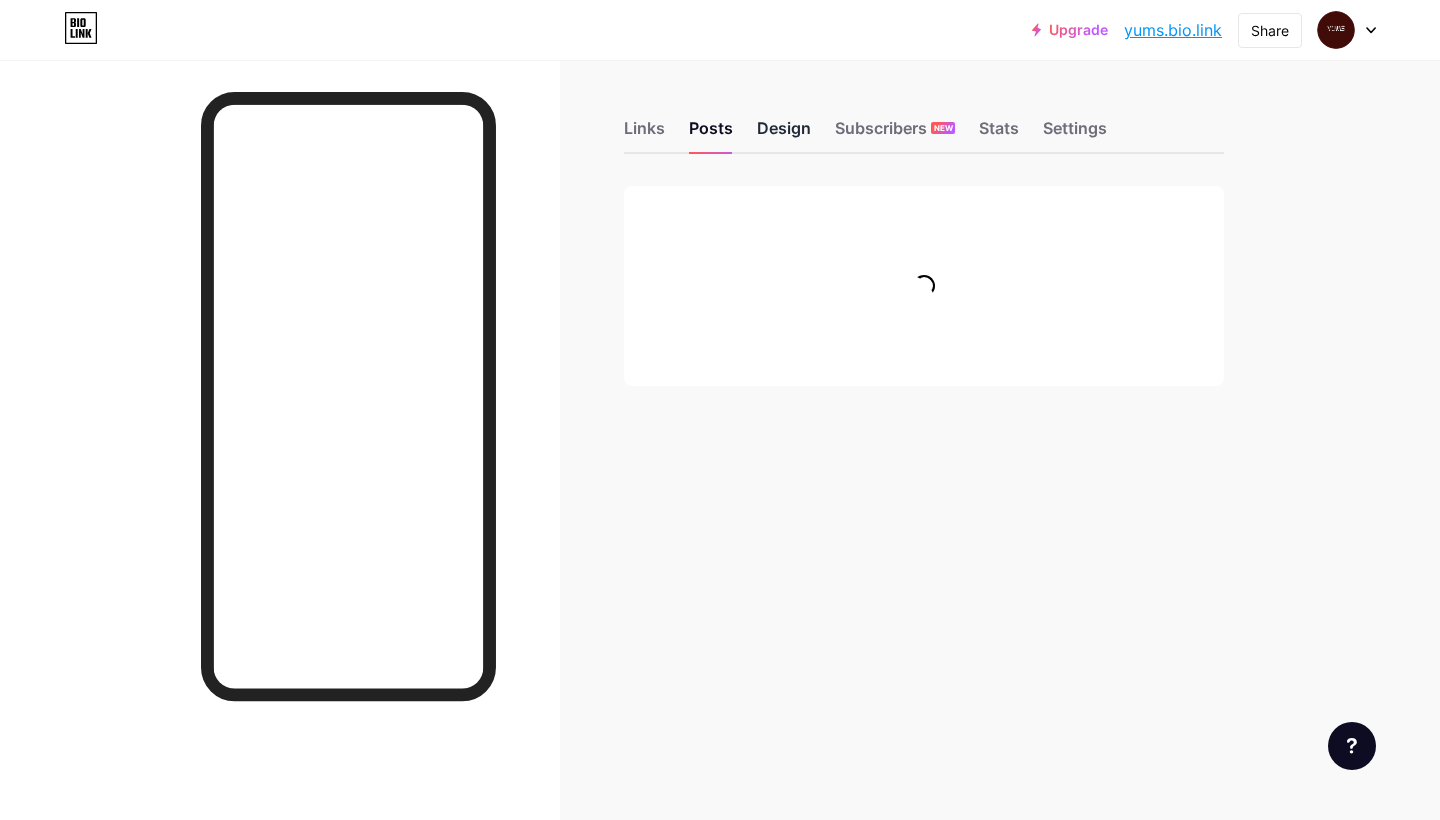 click on "Design" at bounding box center (784, 134) 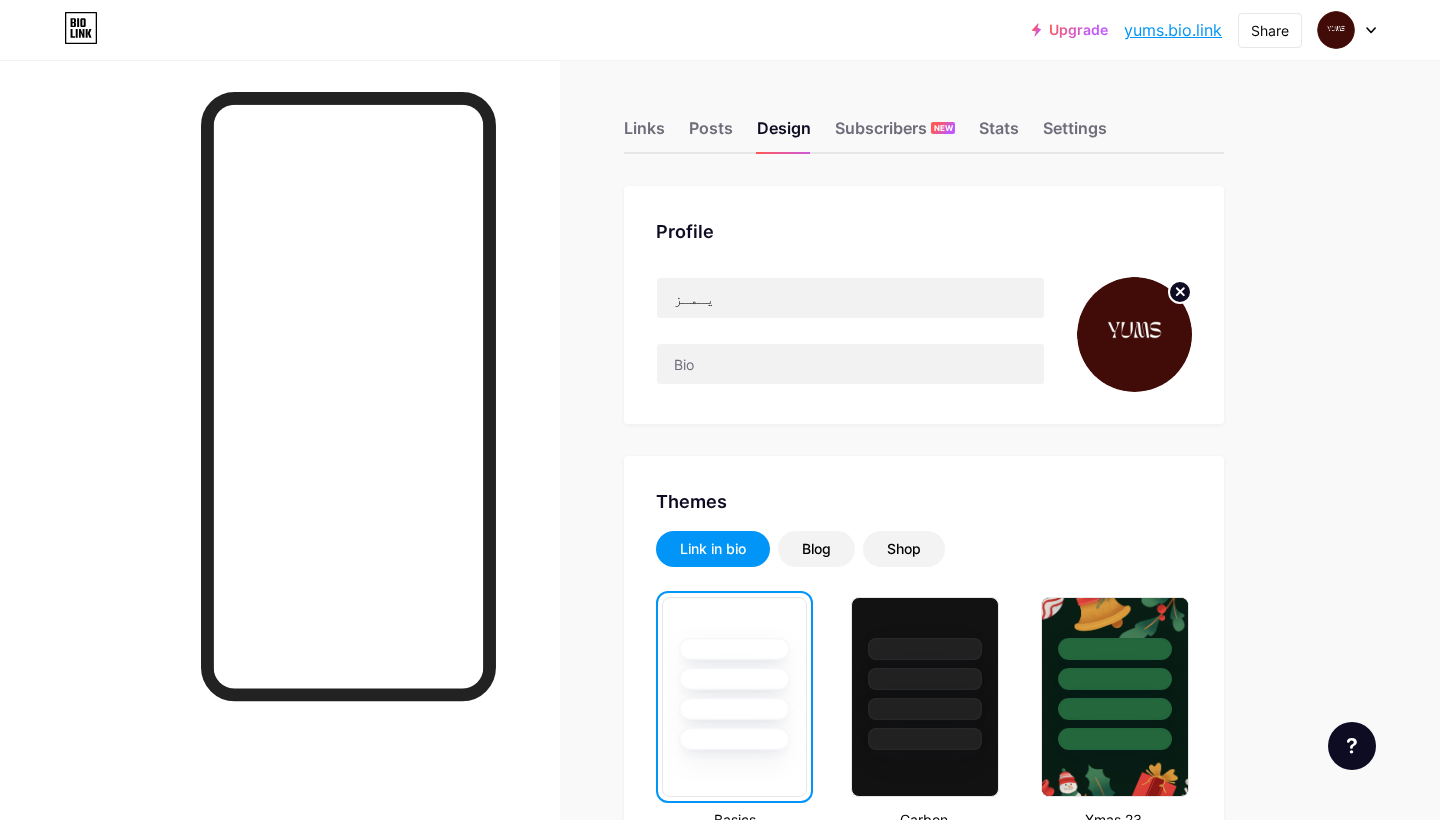 scroll, scrollTop: 12, scrollLeft: 0, axis: vertical 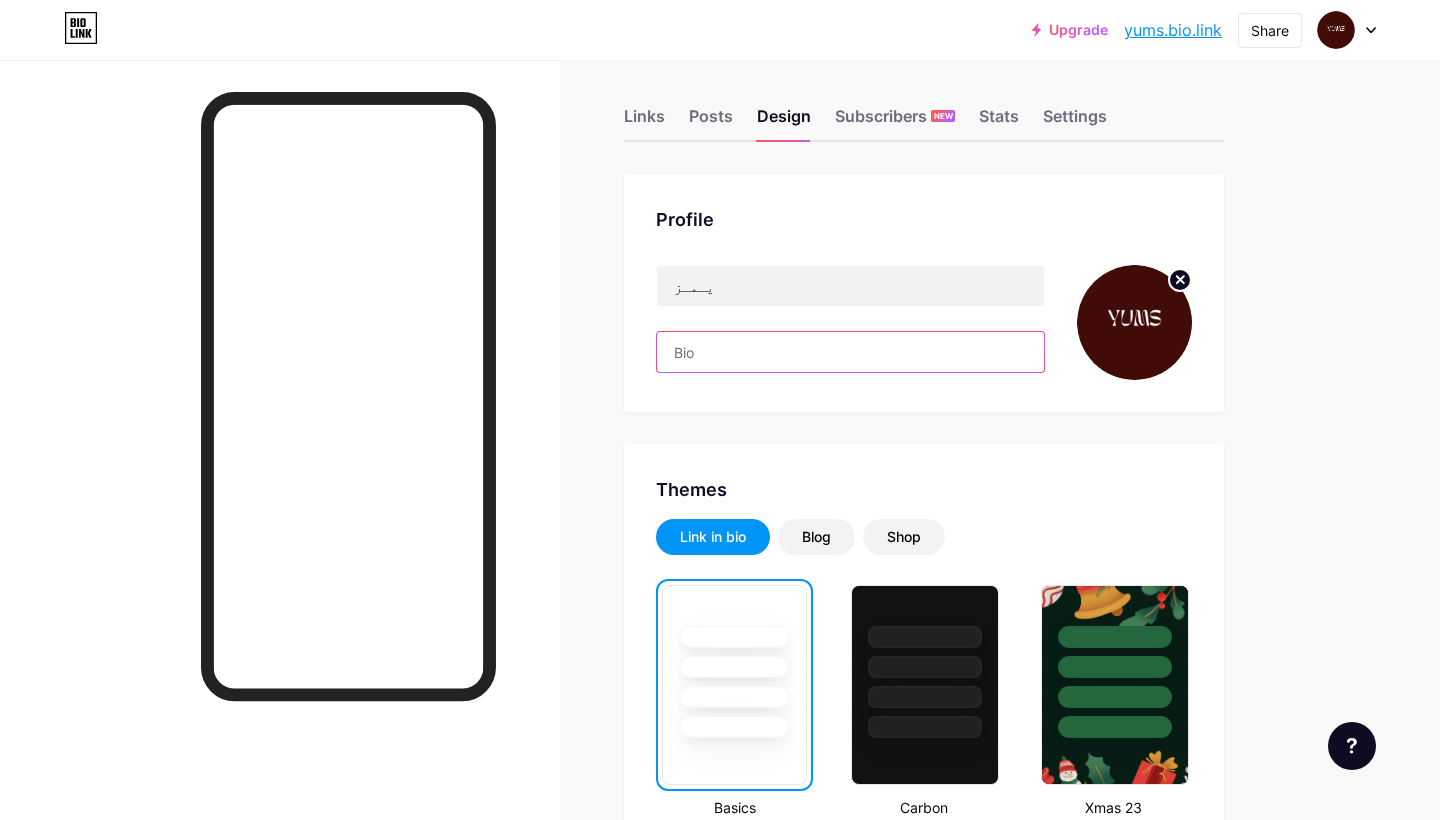 click at bounding box center [850, 352] 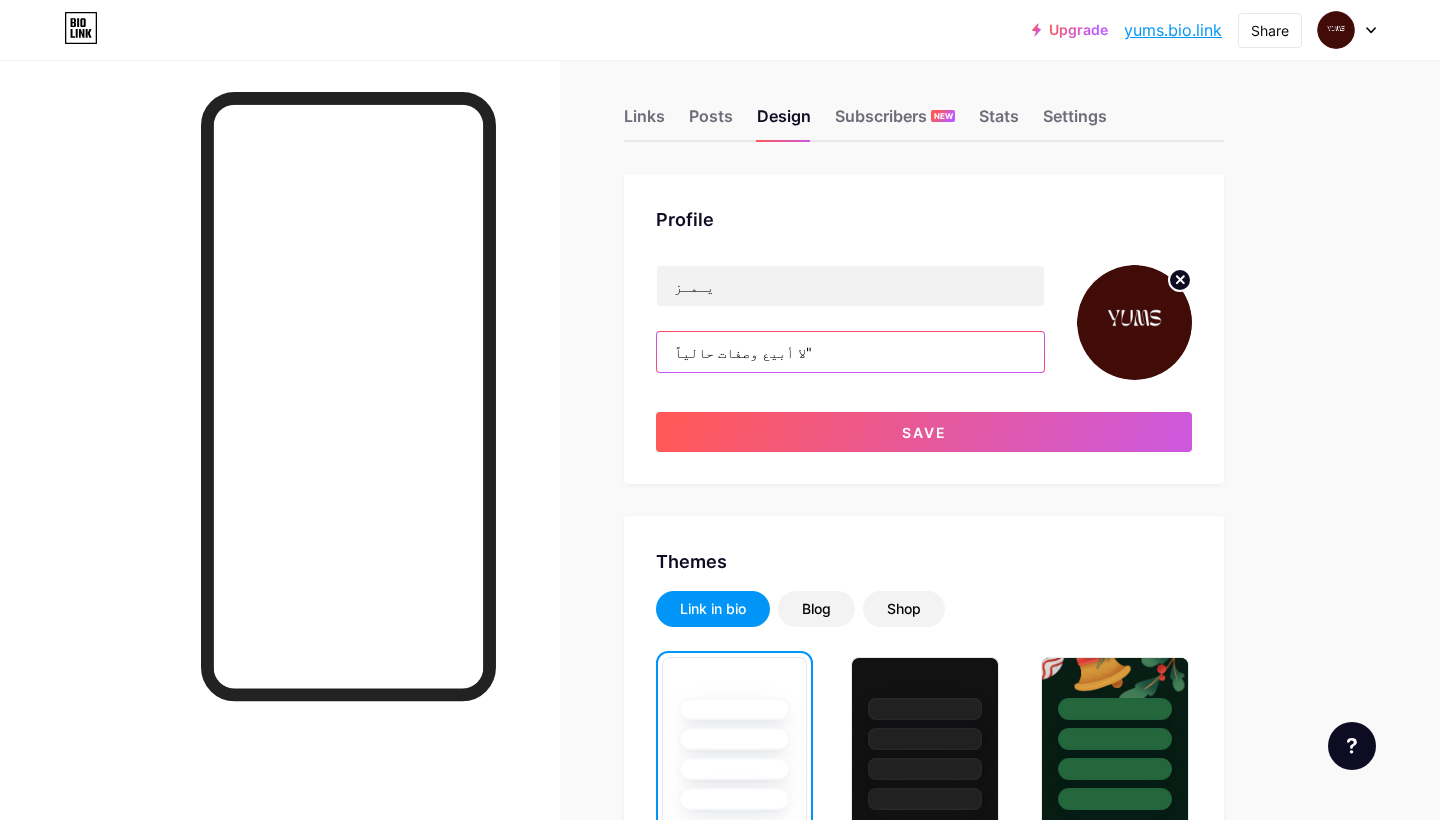 click on "لا أبيع وصفات حالياً"" at bounding box center [850, 352] 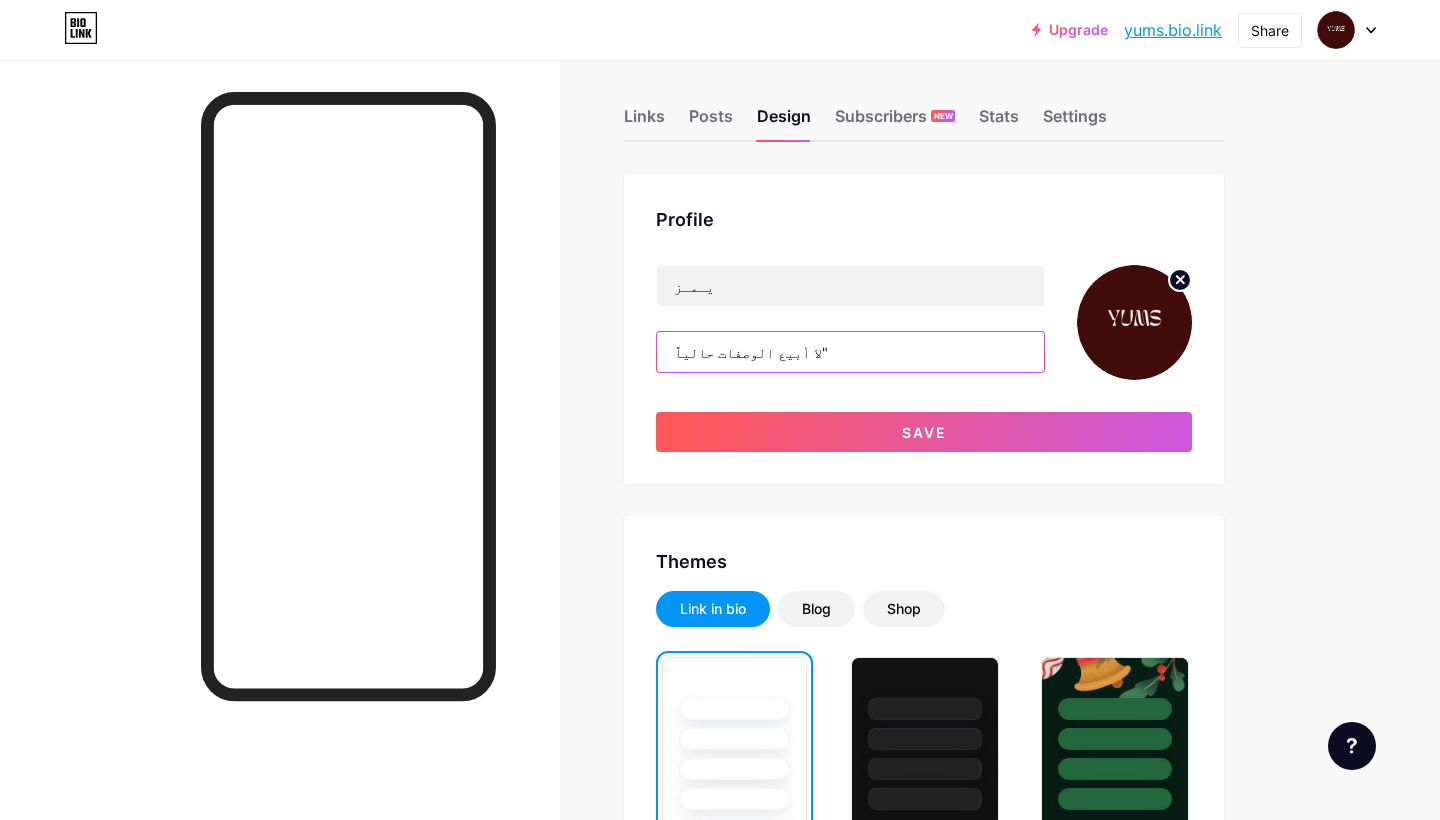 click on "لا أبيع الوصفات حالياً"" at bounding box center (850, 352) 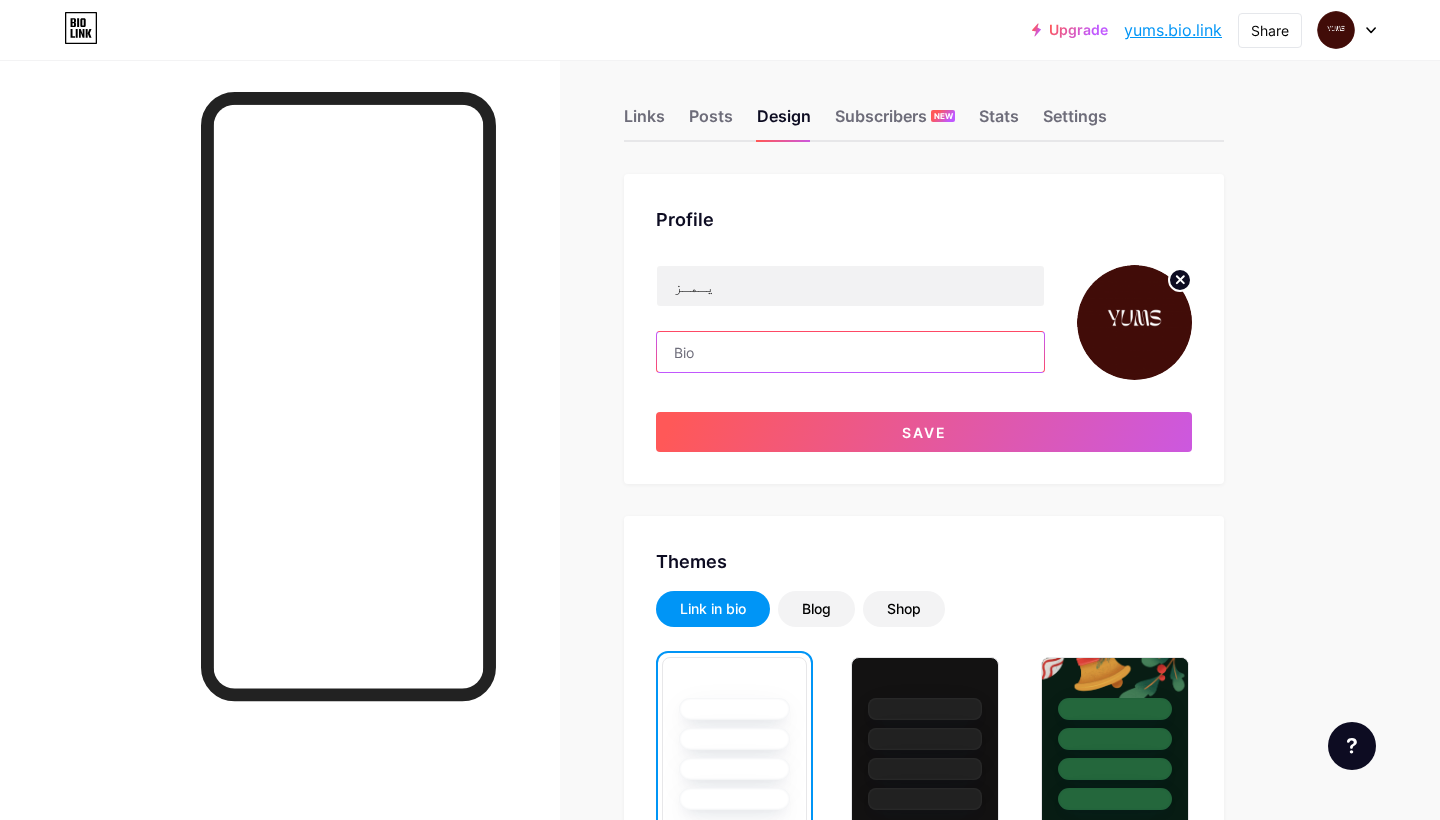 paste on "" وقفت بيع الوصفات 🚫"  " ما أورد كافيهات 🚫 "" 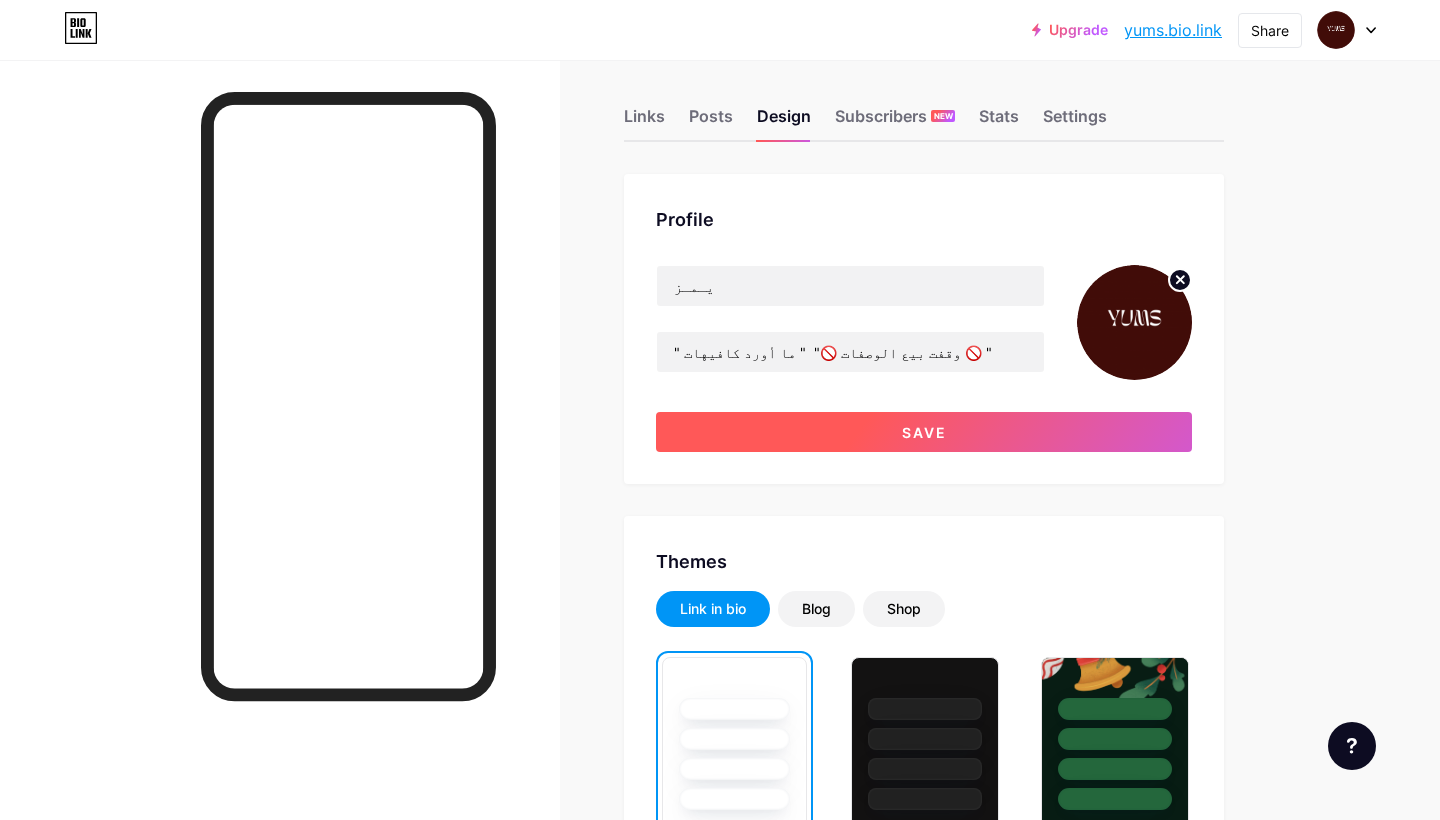 click on "Save" at bounding box center [924, 432] 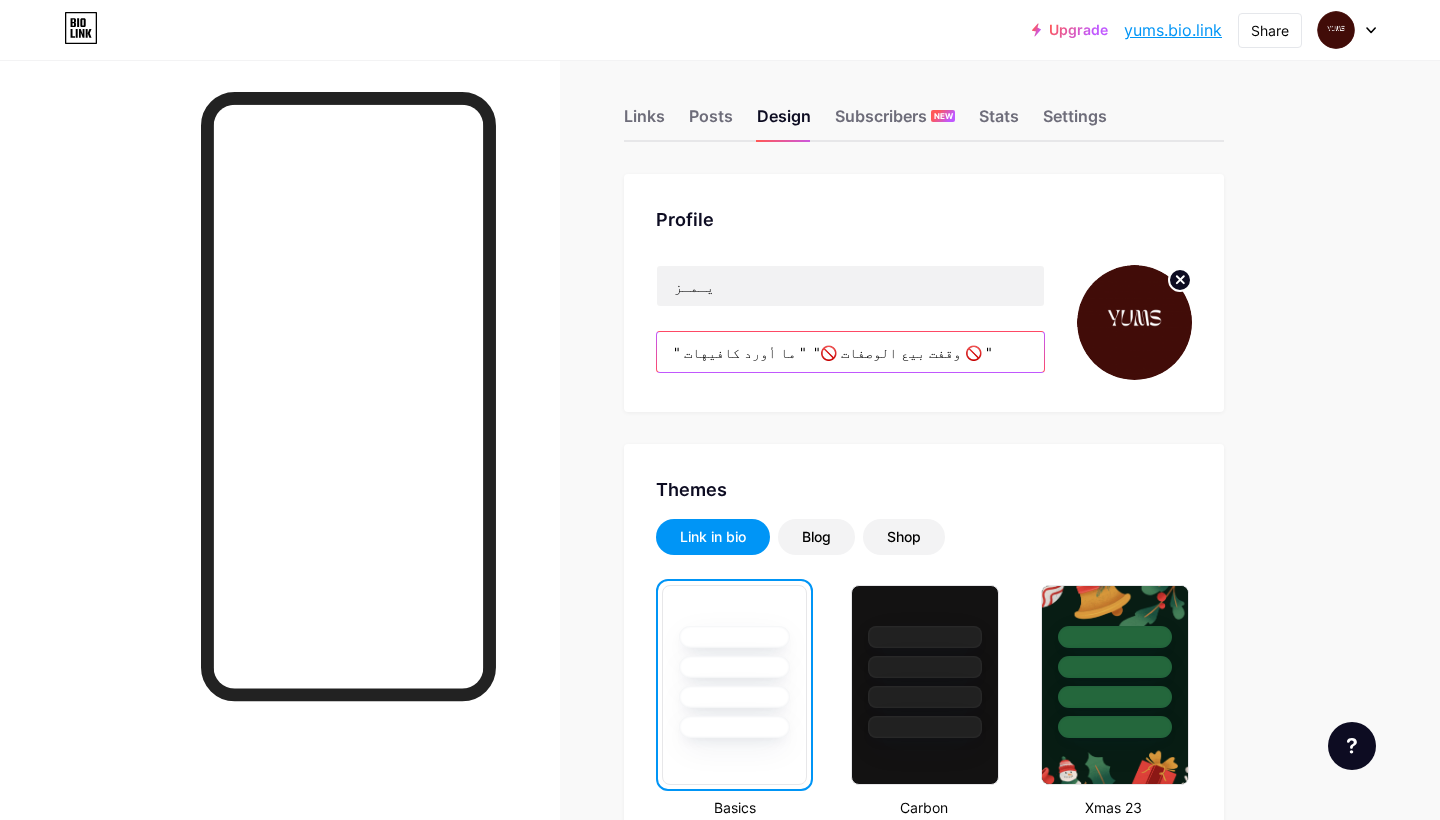 drag, startPoint x: 800, startPoint y: 357, endPoint x: 771, endPoint y: 358, distance: 29.017237 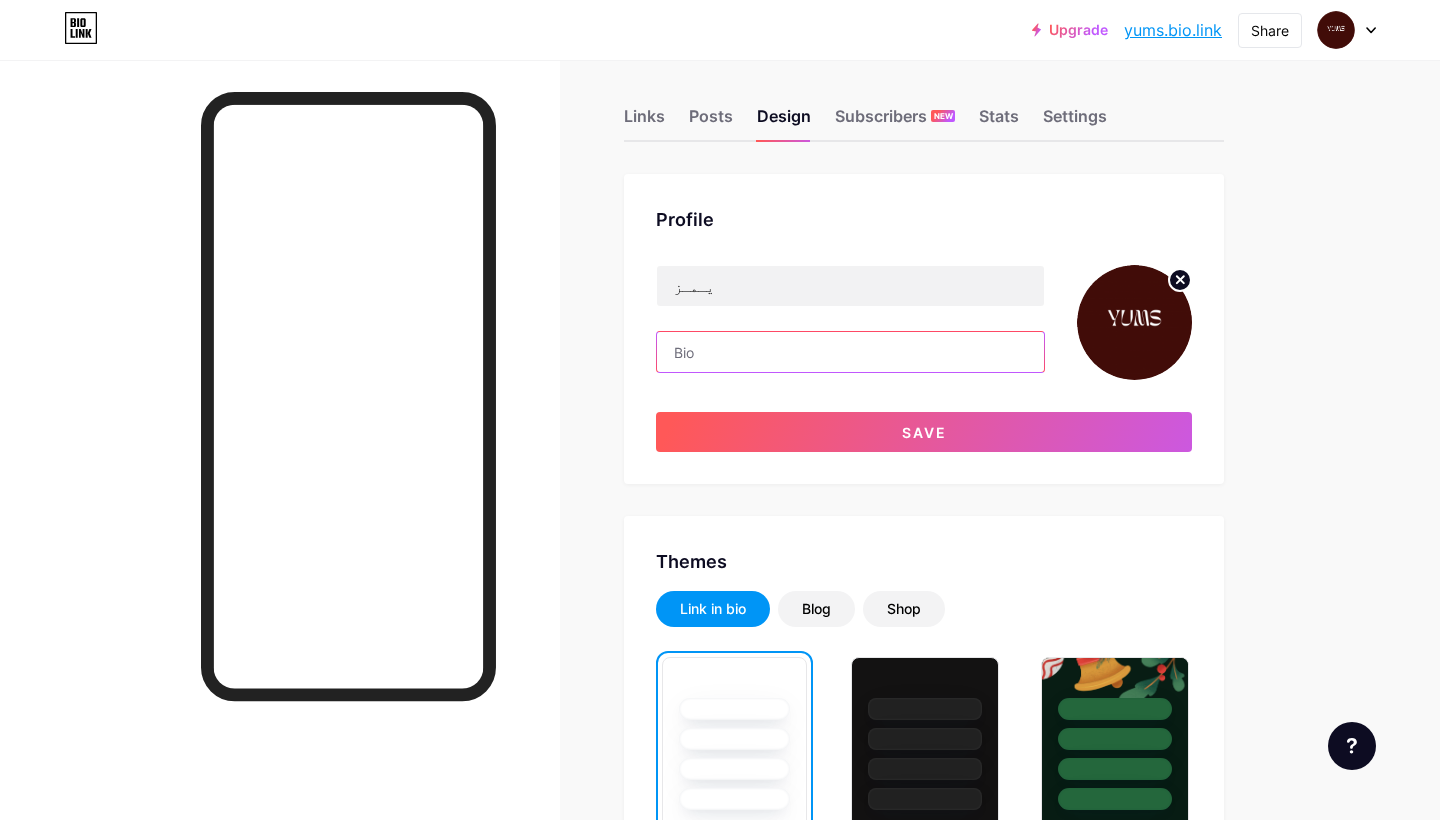 click at bounding box center [850, 352] 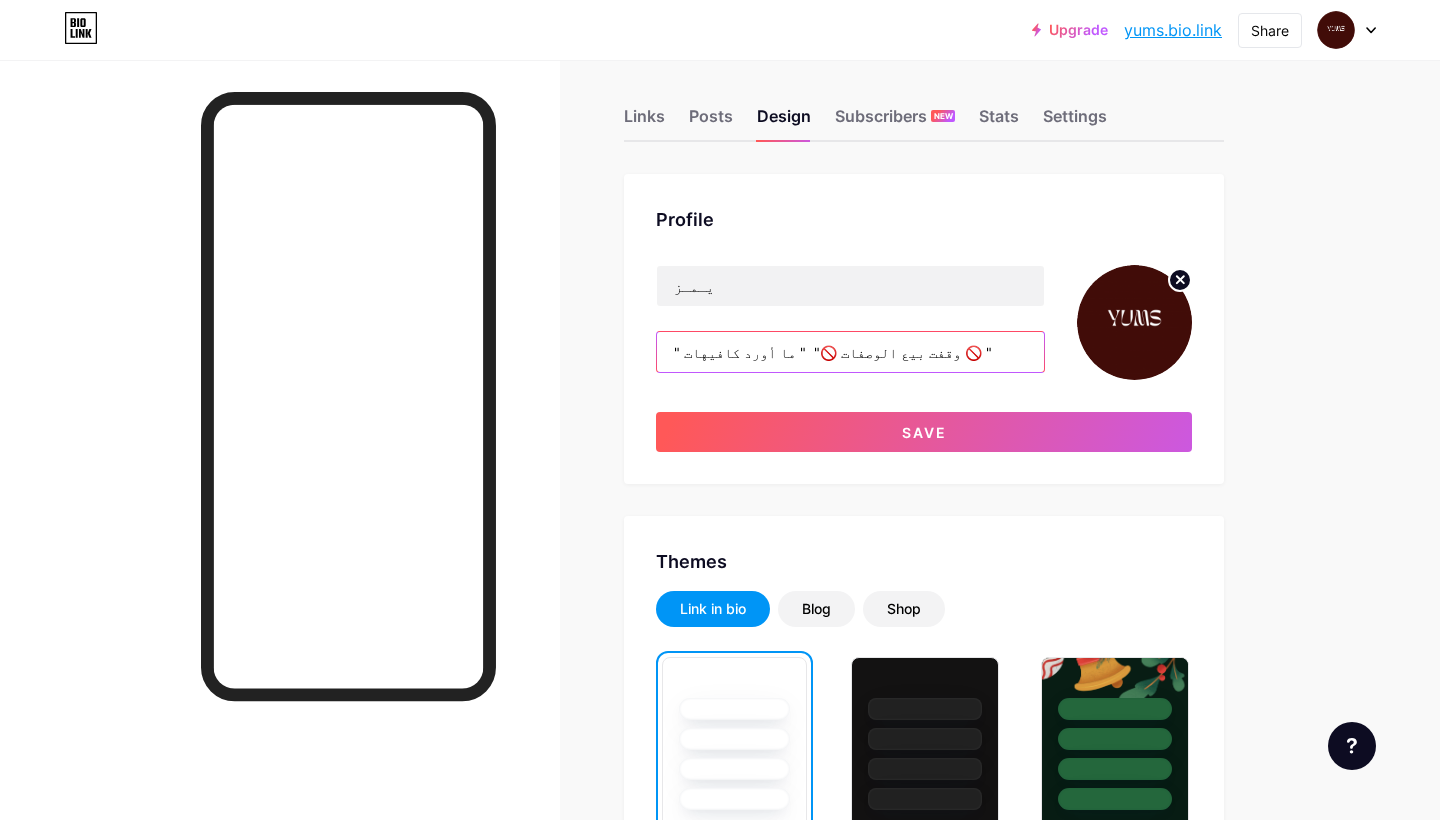 drag, startPoint x: 785, startPoint y: 351, endPoint x: 662, endPoint y: 367, distance: 124.036285 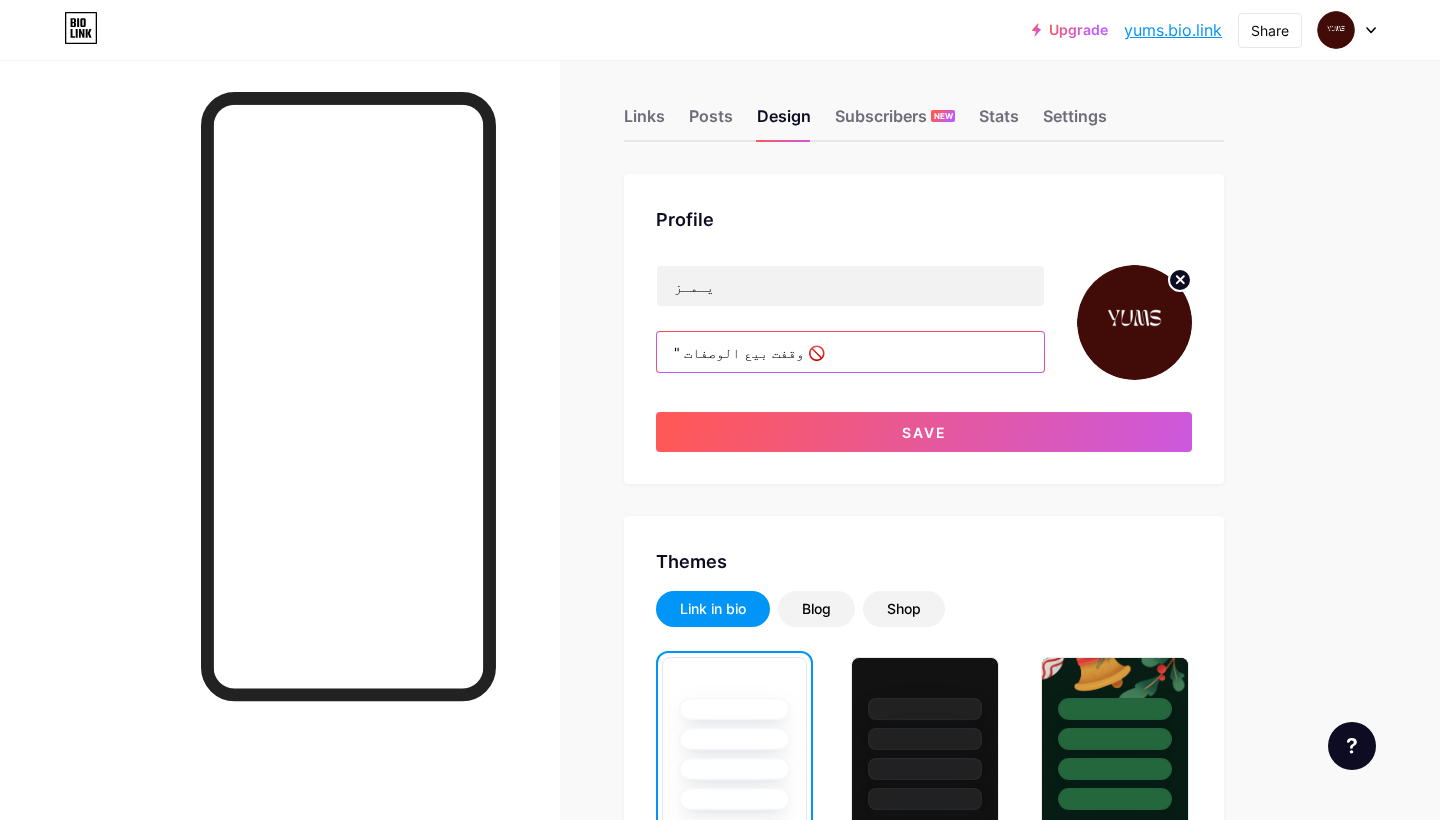 click on "" وقفت بيع الوصفات 🚫" at bounding box center (850, 352) 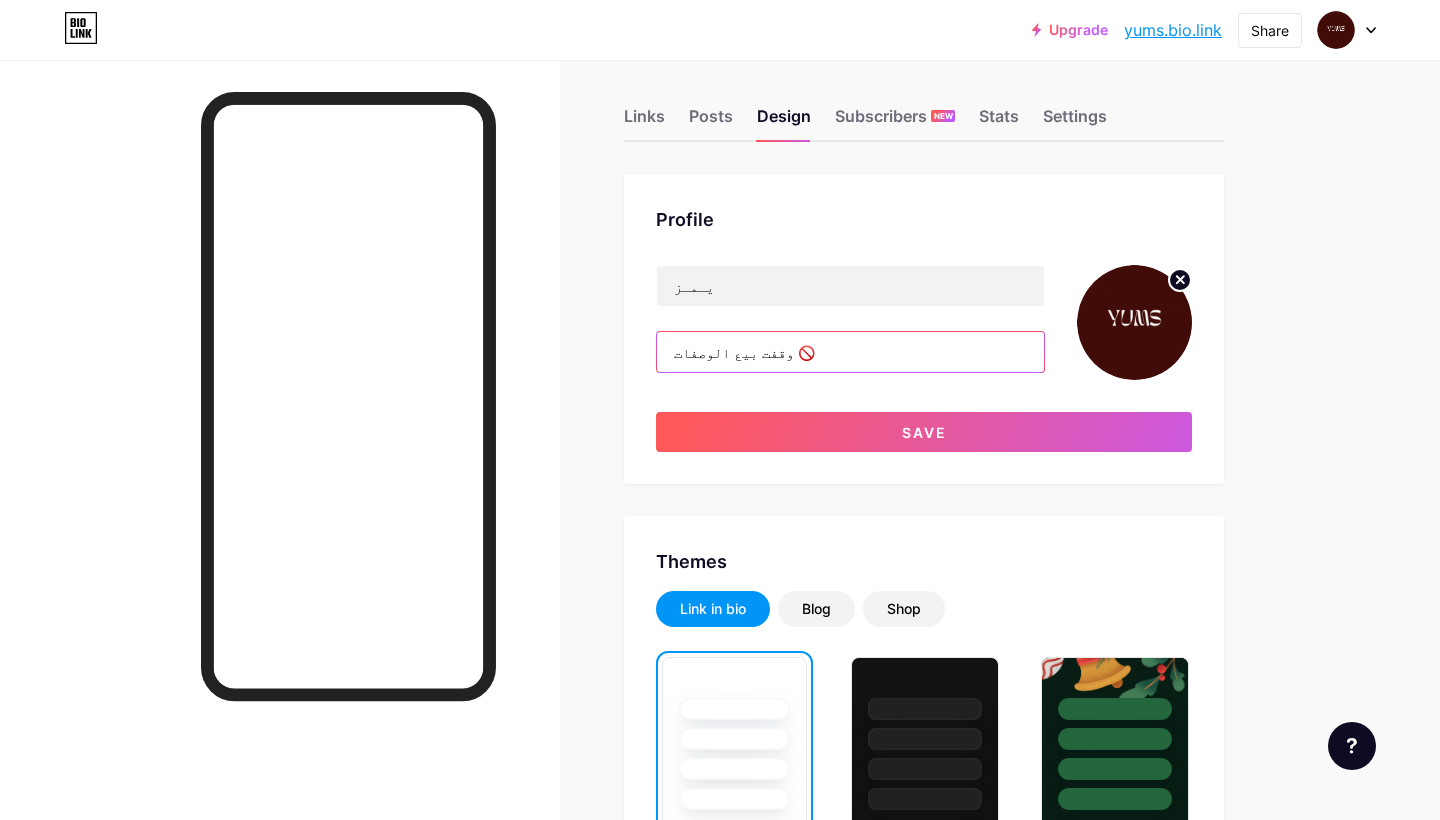 click on "وقفت بيع الوصفات 🚫" at bounding box center [850, 352] 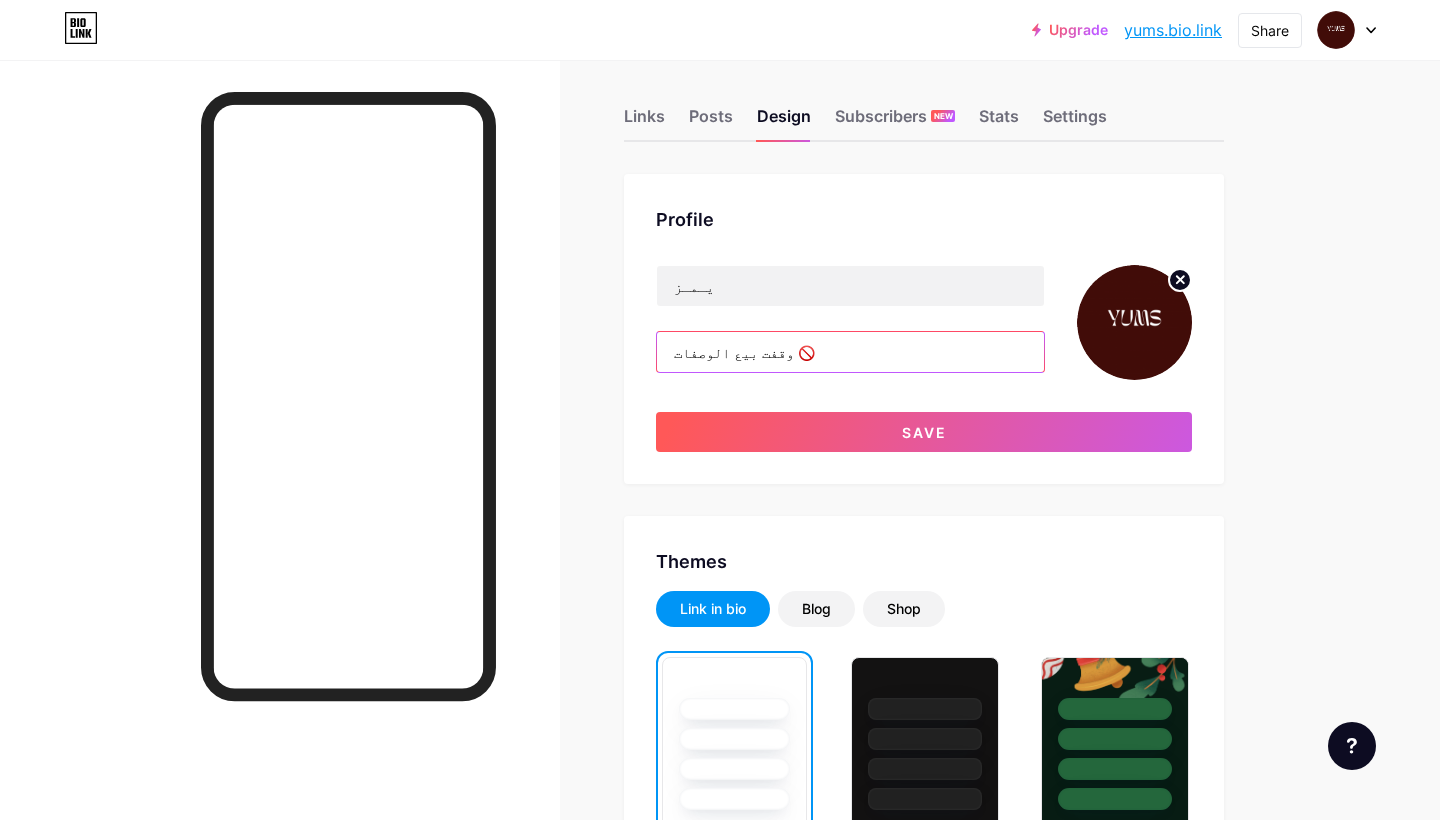 click on "وقفت بيع الوصفات 🚫" at bounding box center (850, 352) 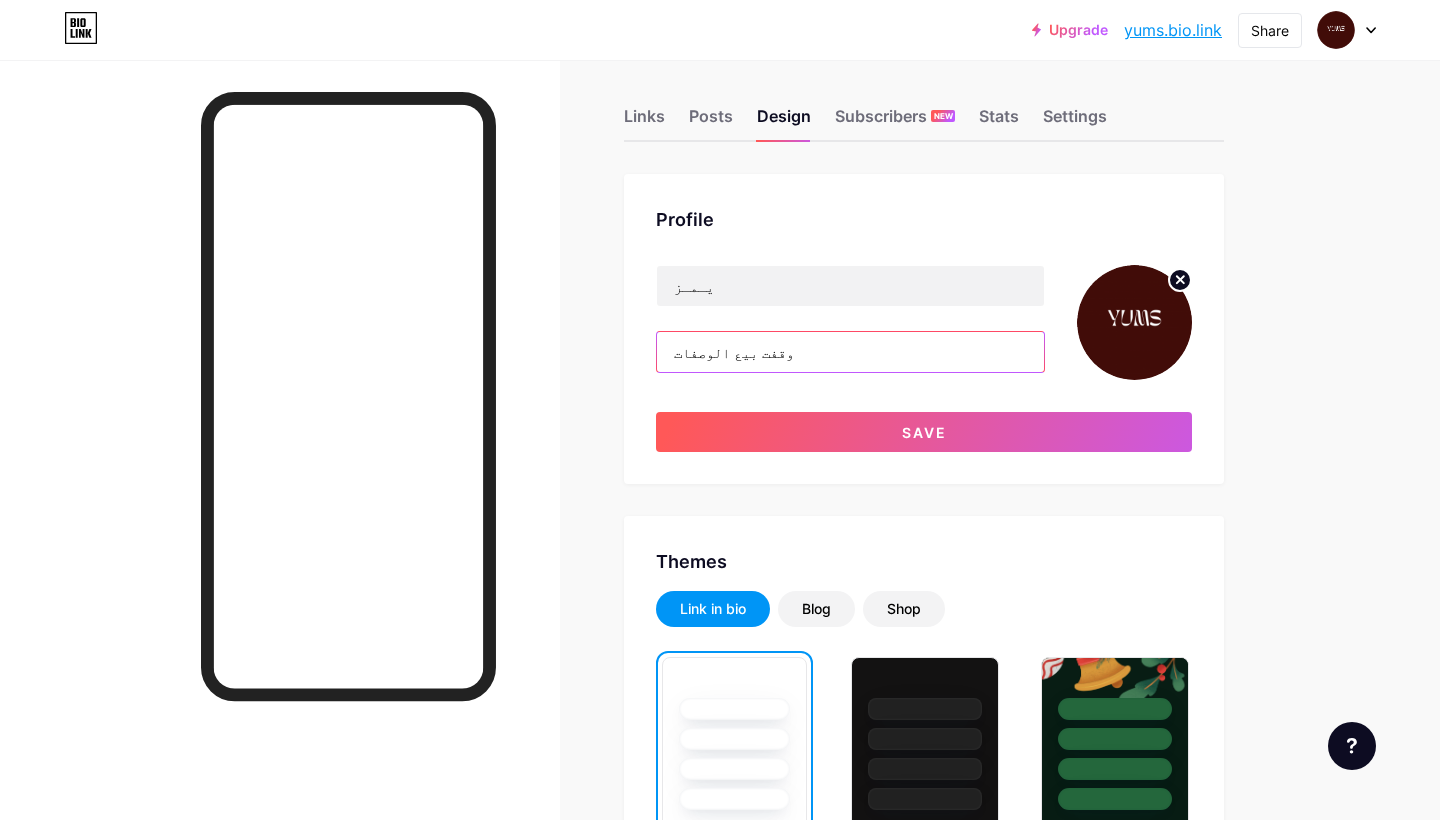 click on "وقفت بيع الوصفات" at bounding box center [850, 352] 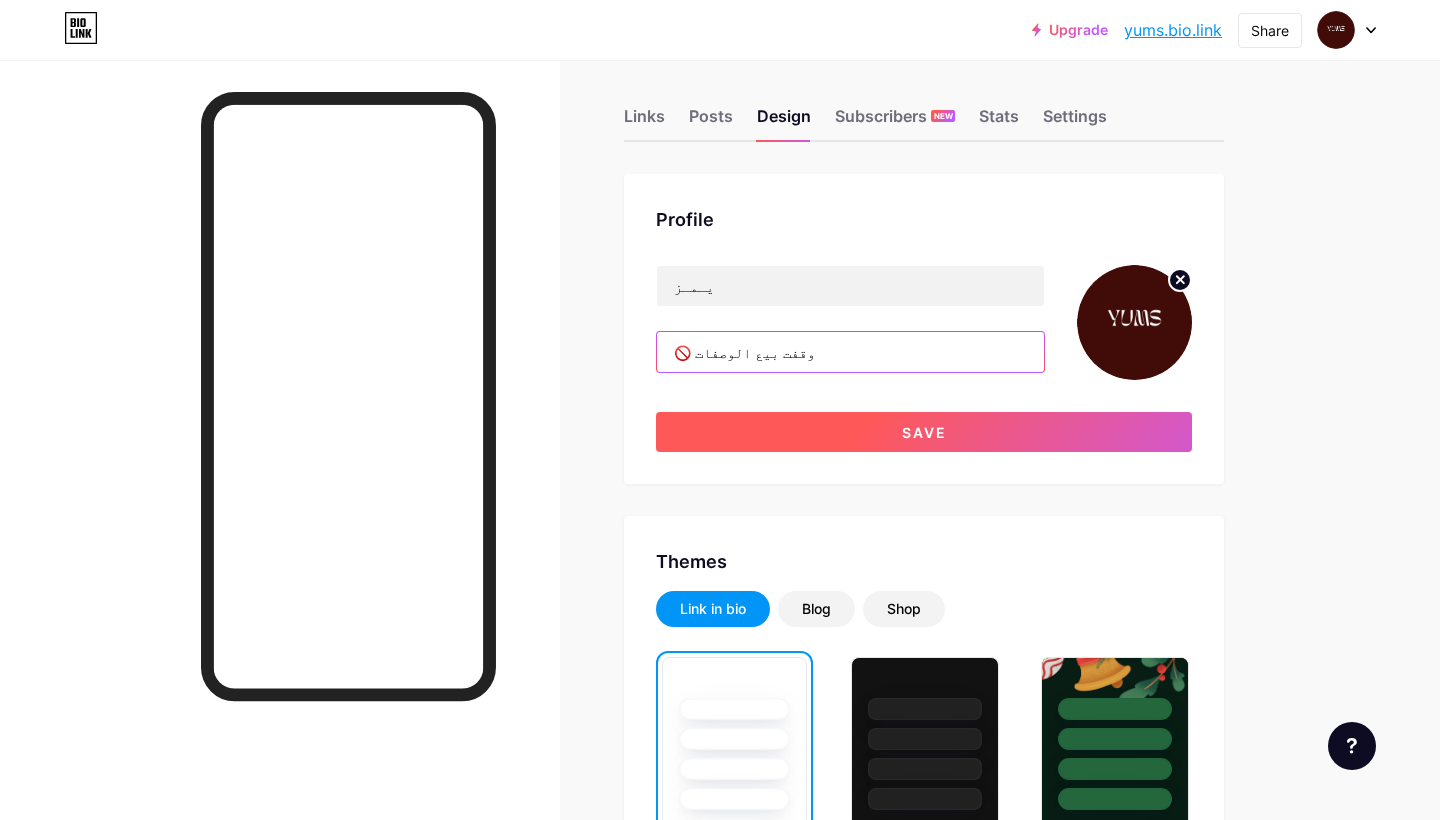 type on "🚫 وقفت بيع الوصفات" 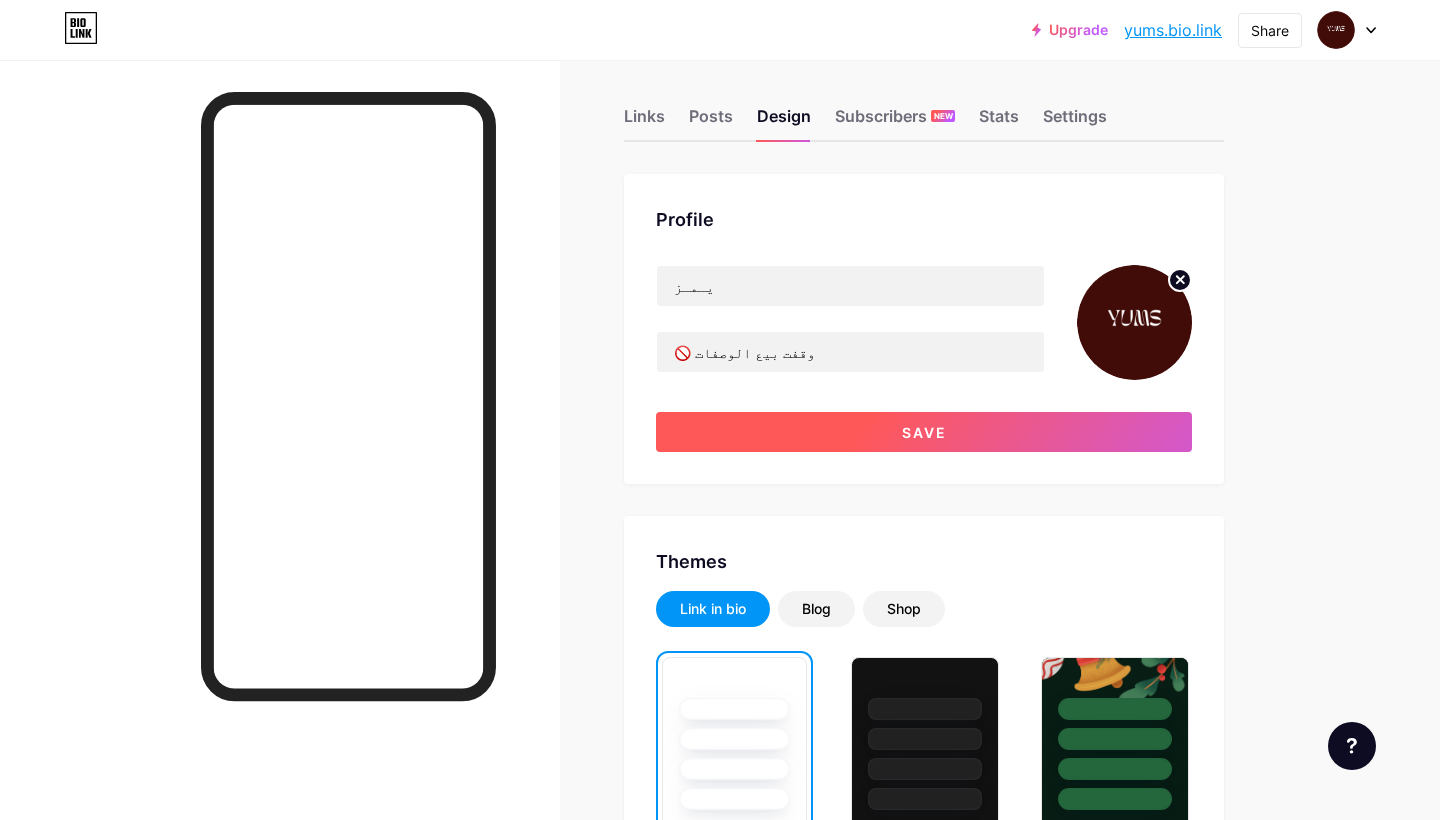 click on "Save" at bounding box center (924, 432) 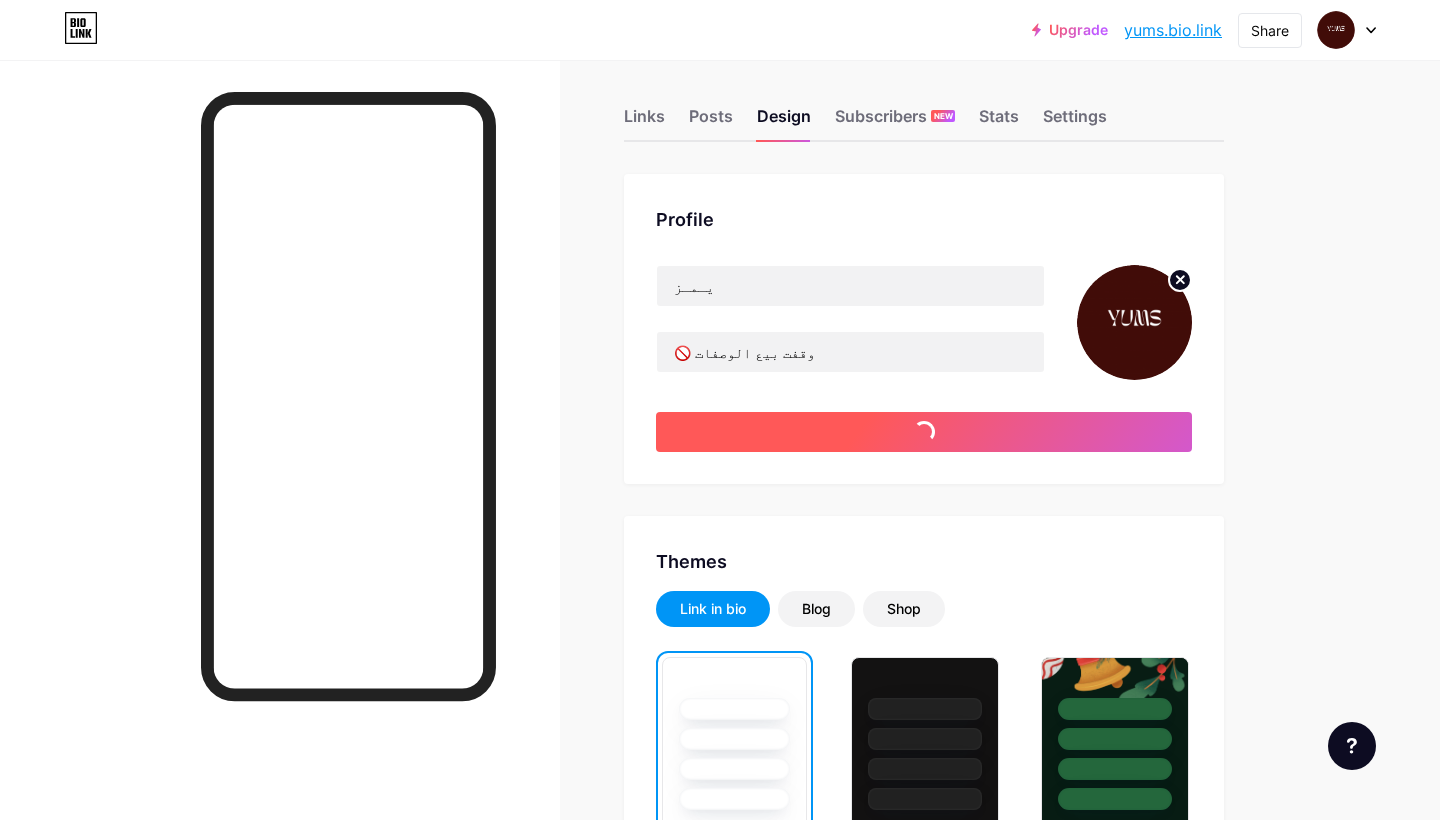 click on "Save" at bounding box center [924, 432] 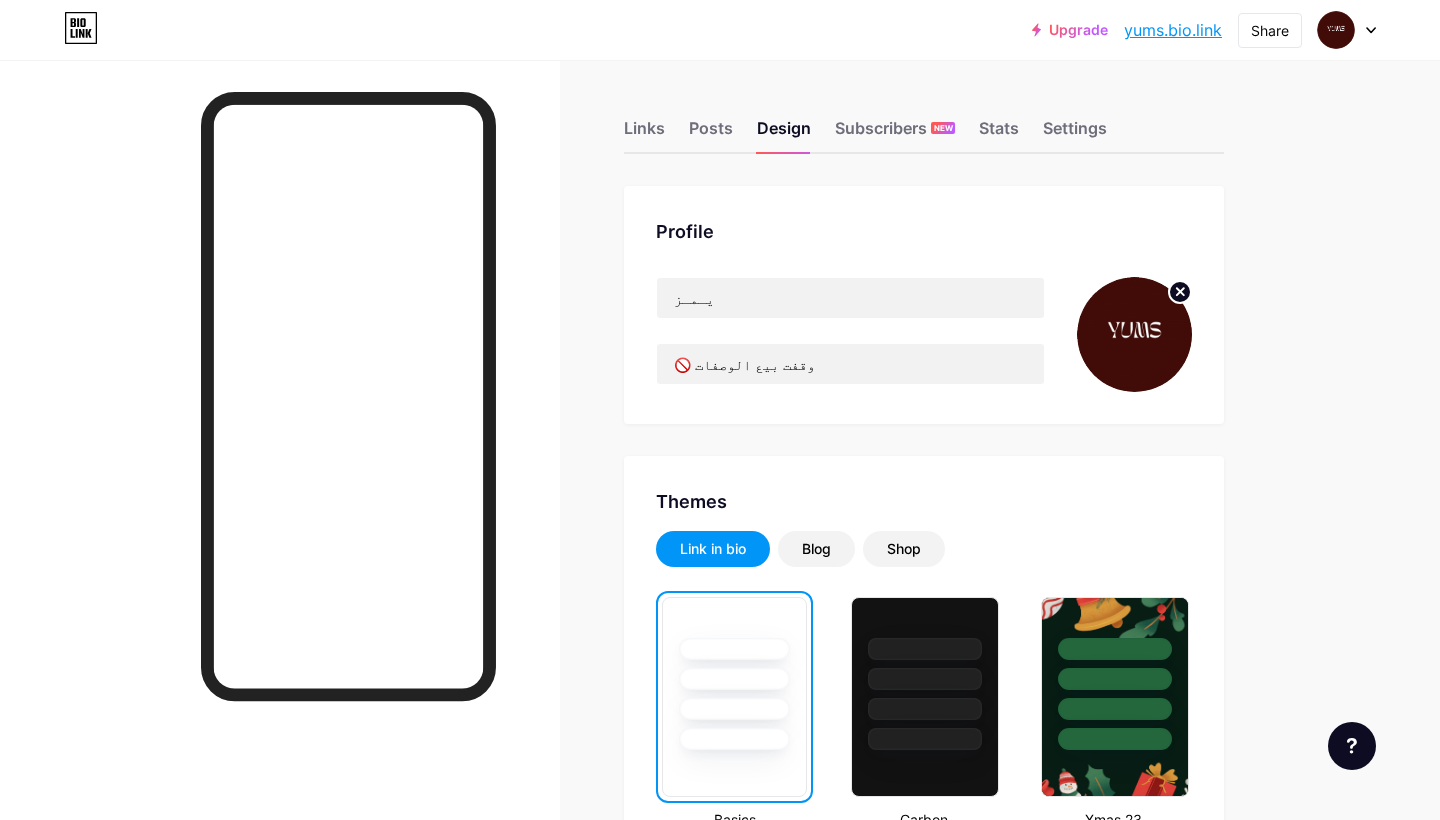 scroll, scrollTop: 0, scrollLeft: 0, axis: both 